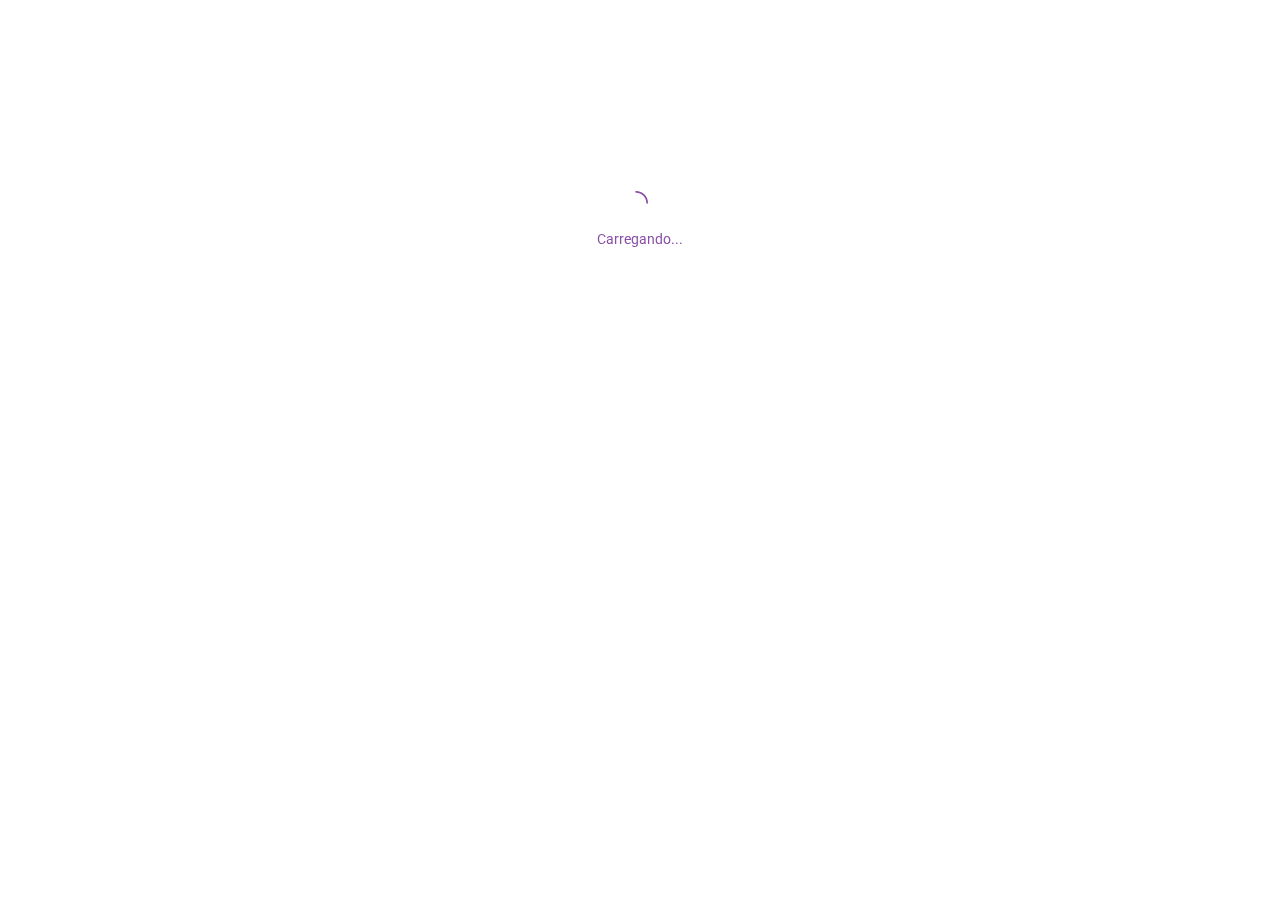 scroll, scrollTop: 0, scrollLeft: 0, axis: both 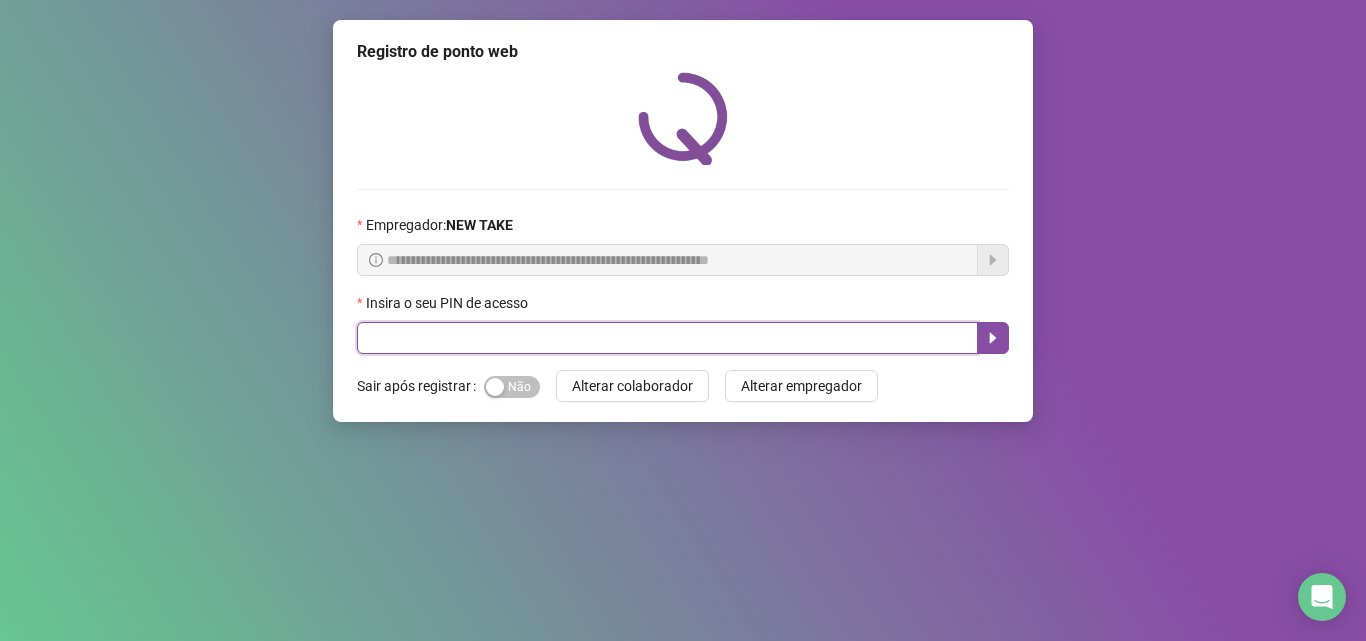 click at bounding box center [667, 338] 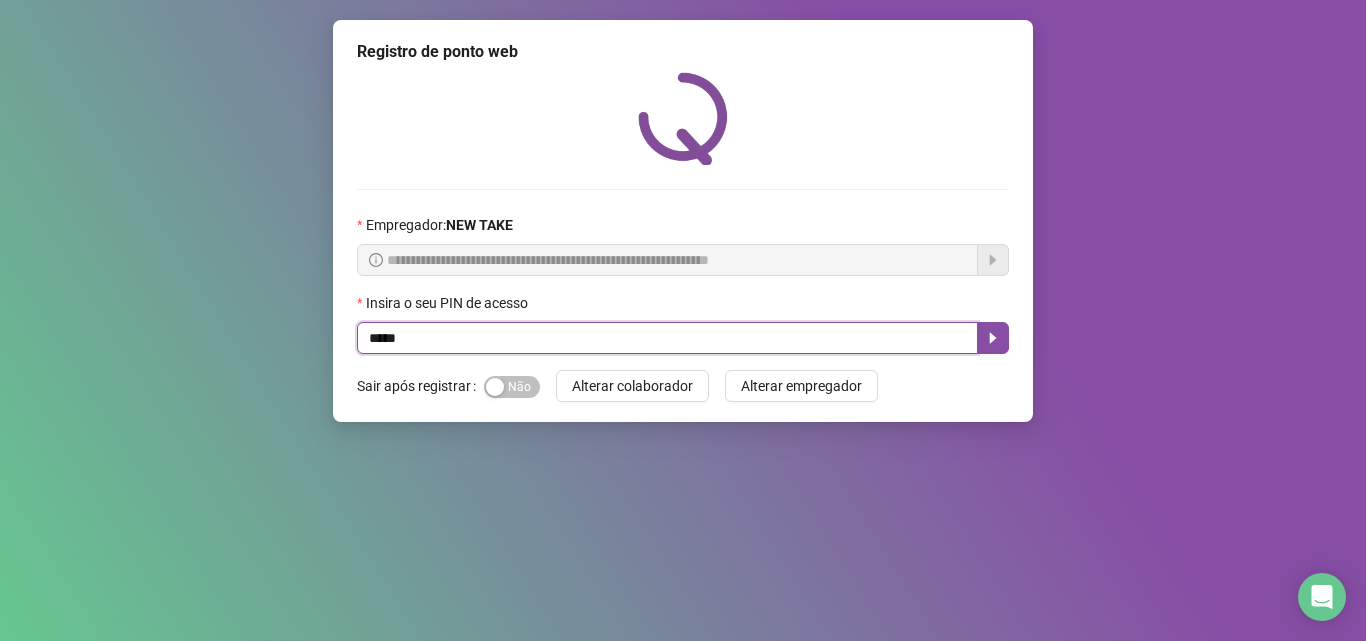 type on "*****" 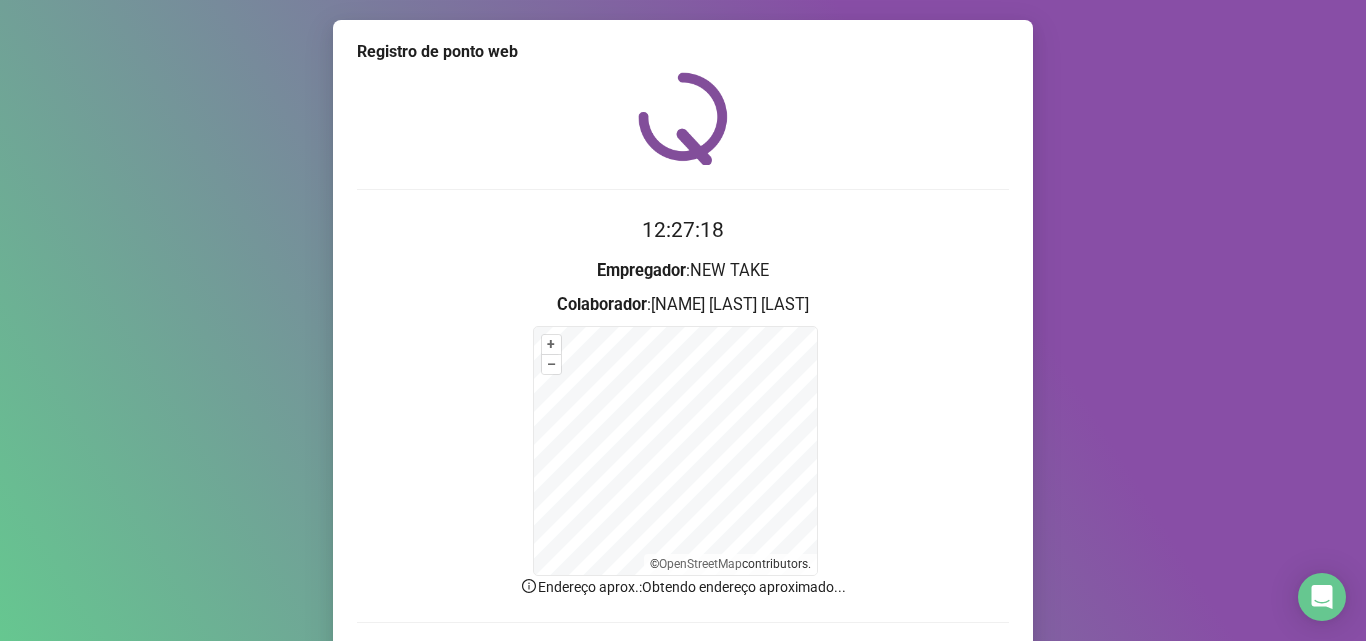 scroll, scrollTop: 134, scrollLeft: 0, axis: vertical 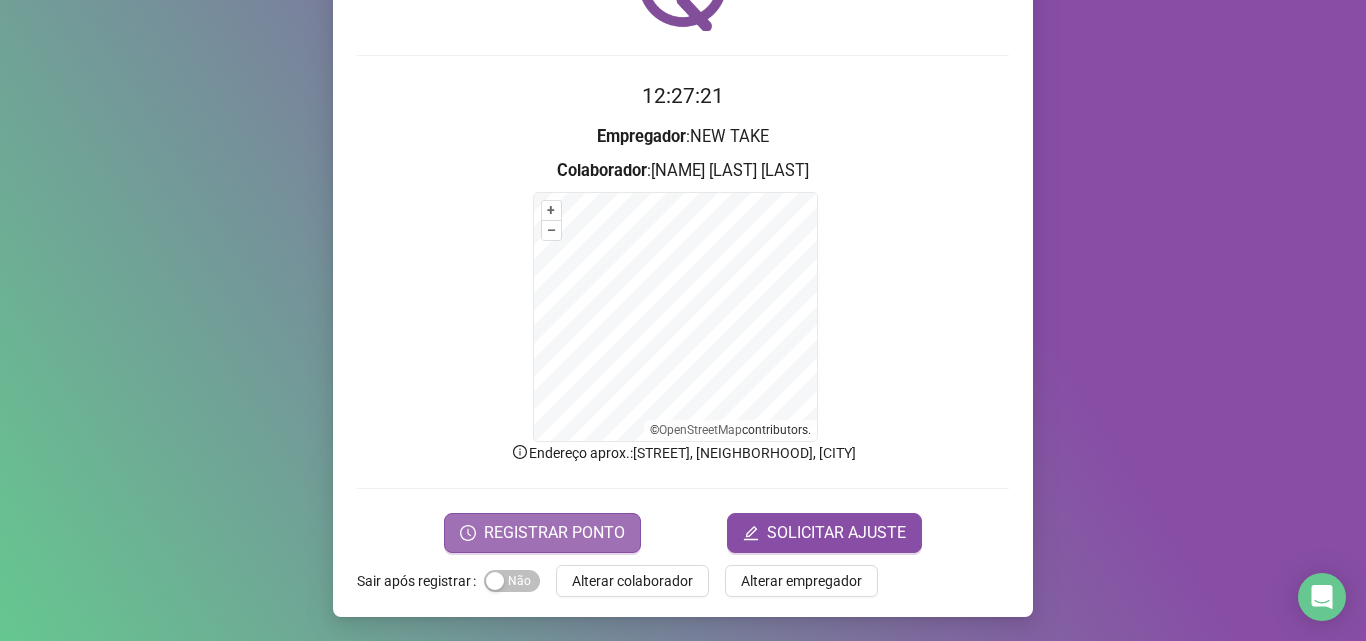 click on "REGISTRAR PONTO" at bounding box center [554, 533] 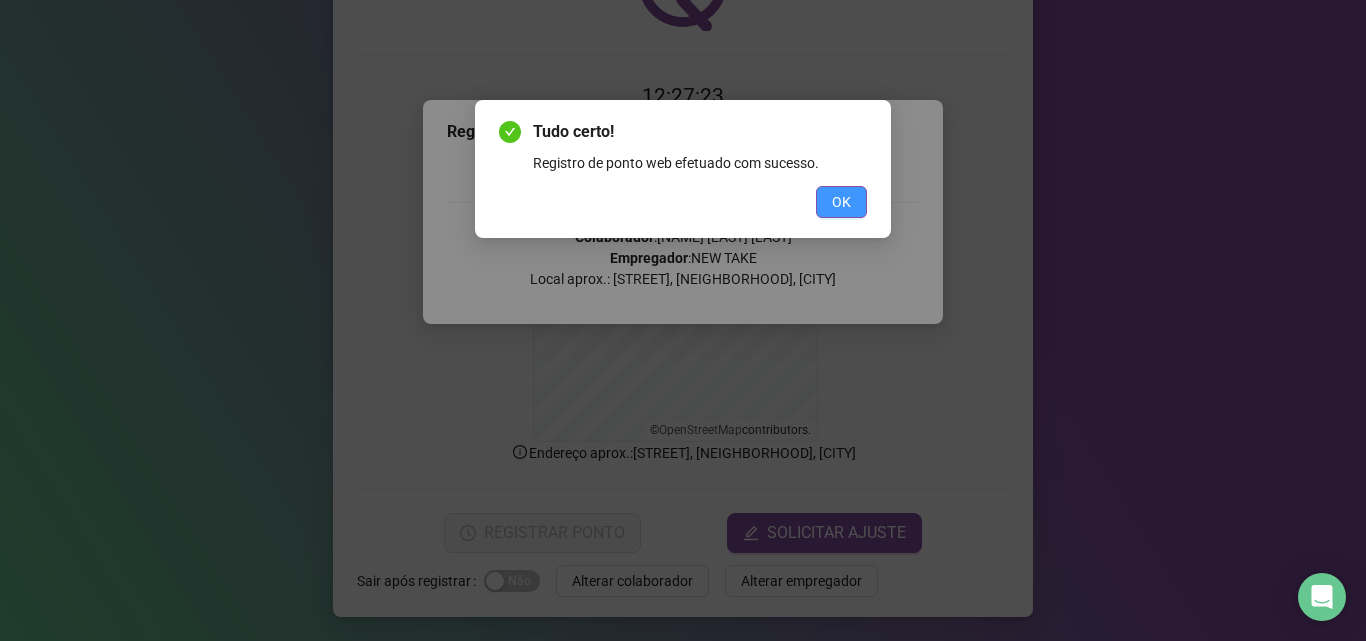click on "OK" at bounding box center (841, 202) 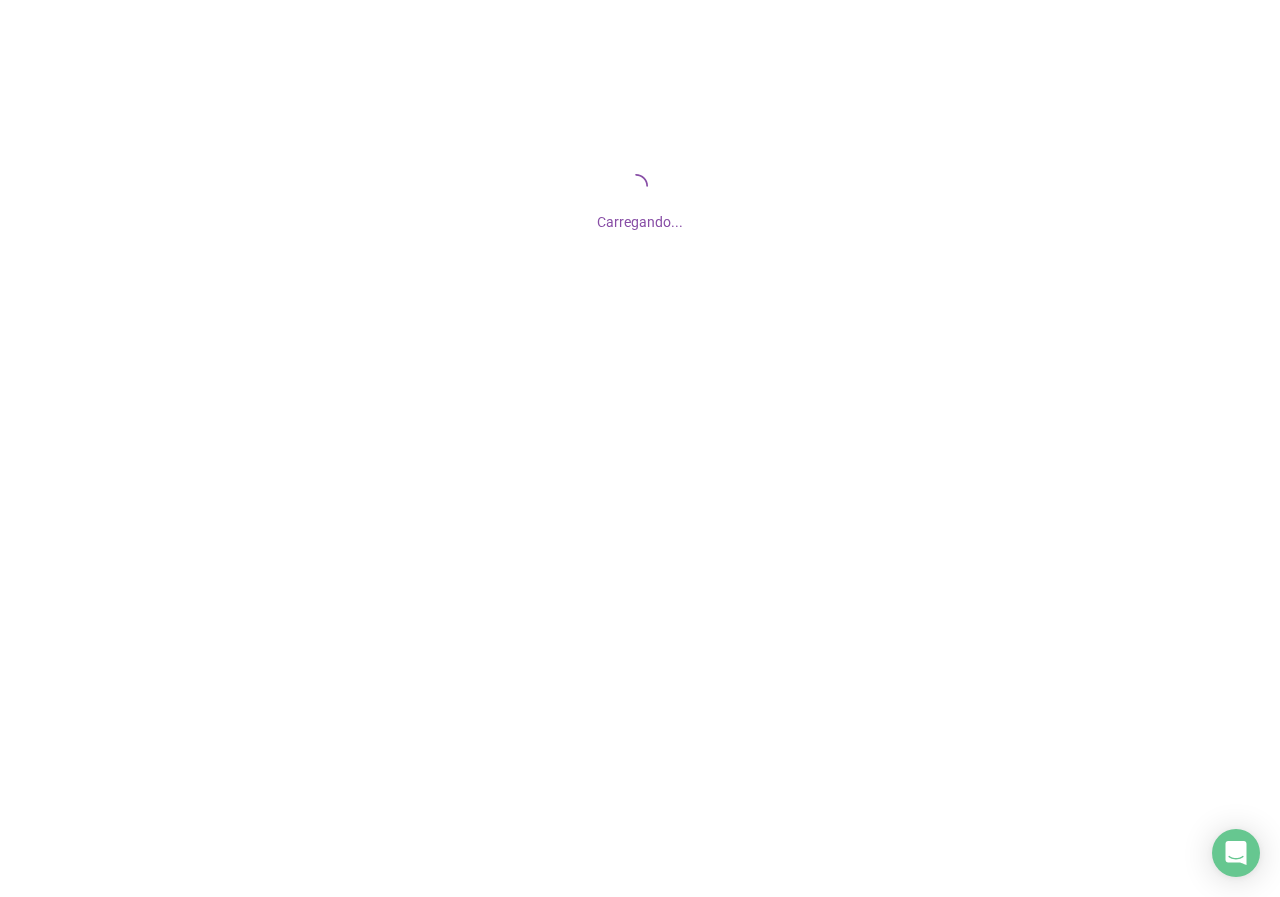 scroll, scrollTop: 0, scrollLeft: 0, axis: both 